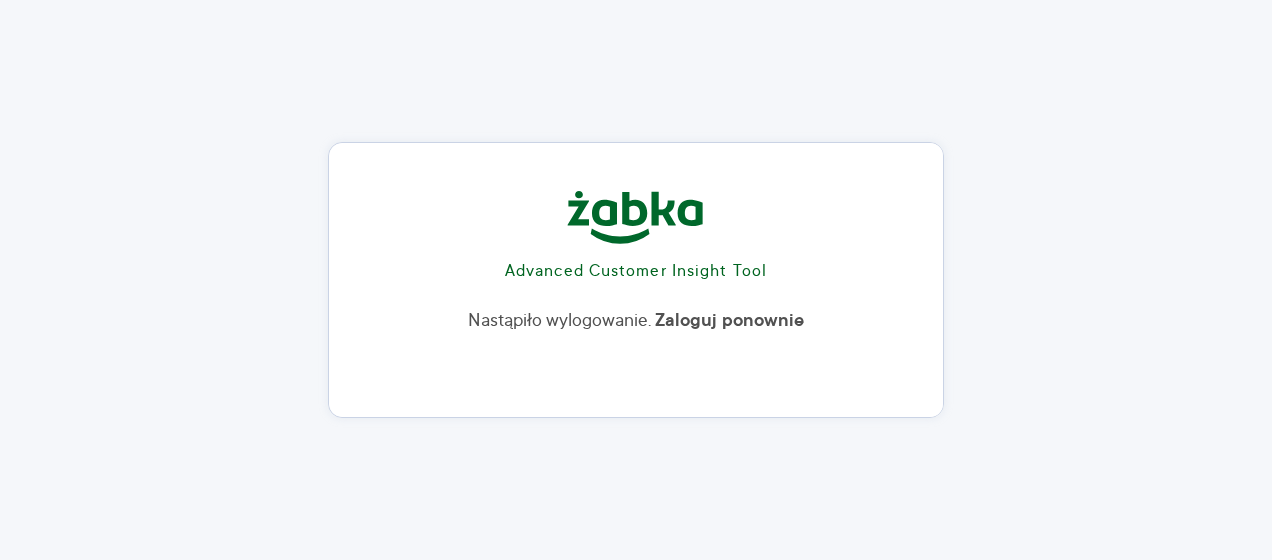 scroll, scrollTop: 0, scrollLeft: 0, axis: both 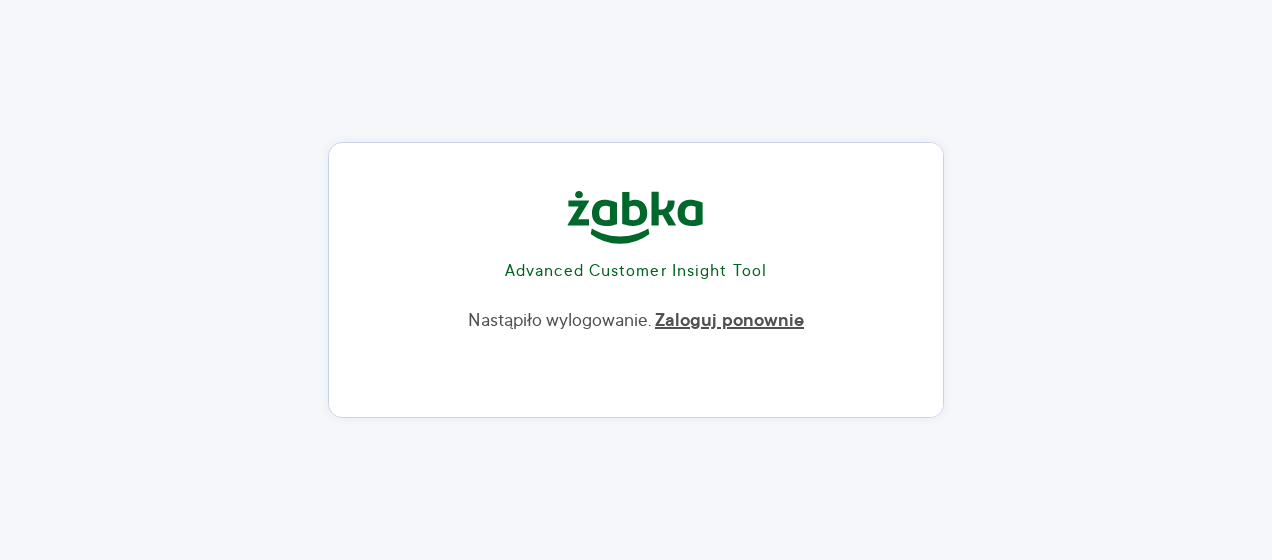 drag, startPoint x: 0, startPoint y: 0, endPoint x: 698, endPoint y: 328, distance: 771.225 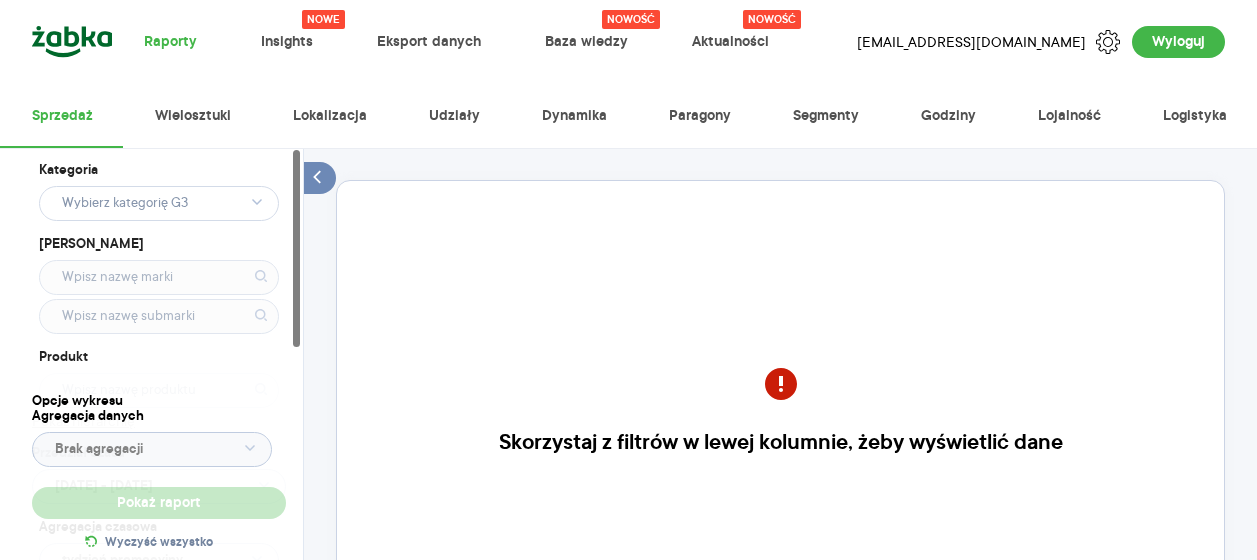 scroll, scrollTop: 0, scrollLeft: 0, axis: both 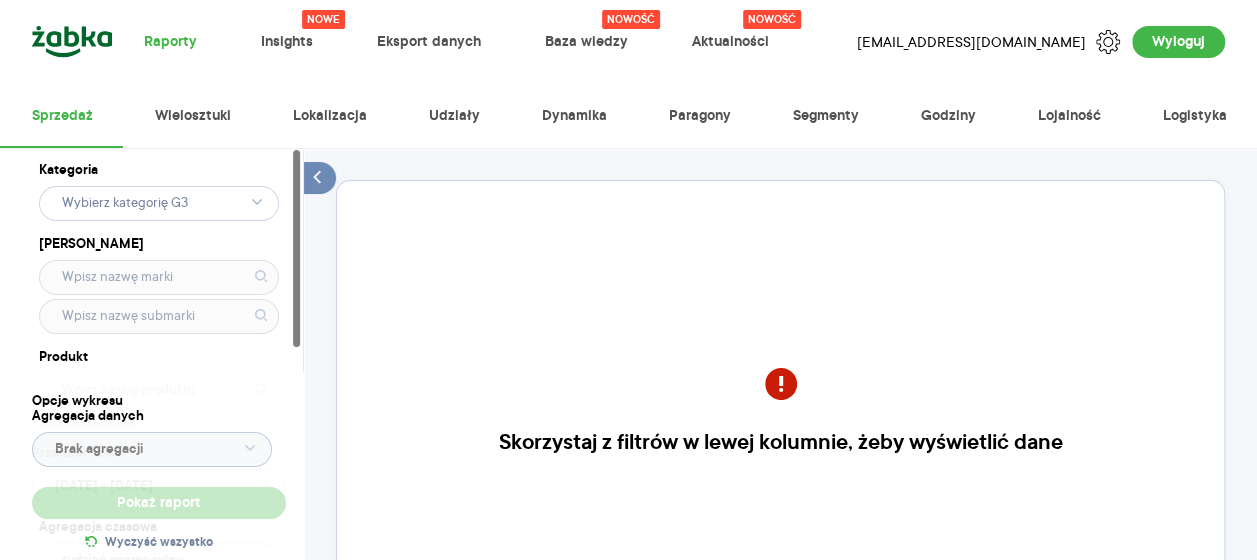 click 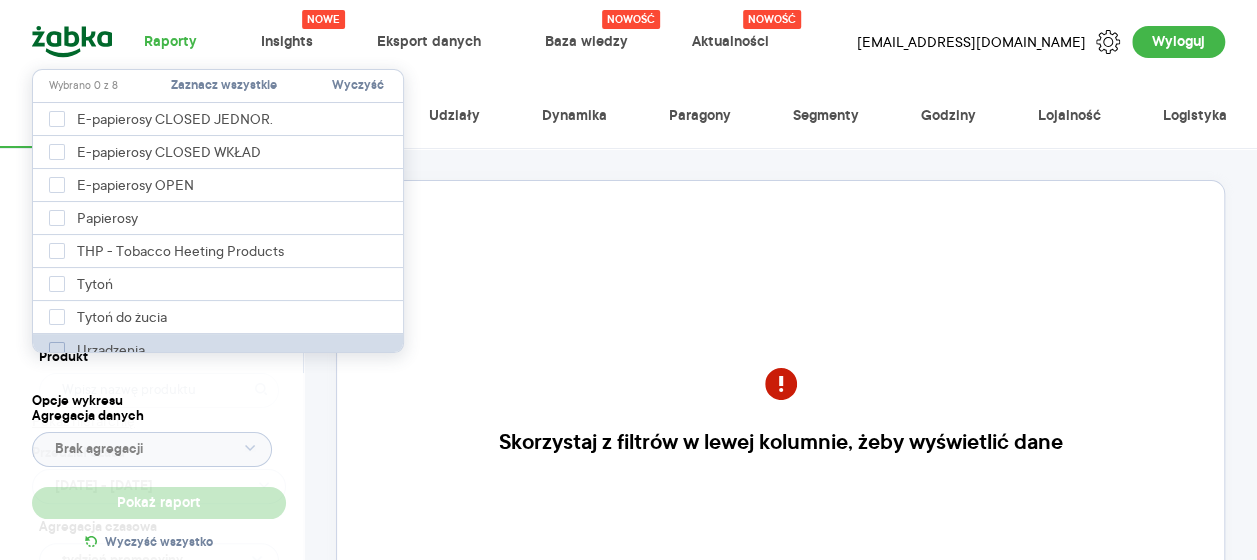 click on "Urządzenia" at bounding box center (114, 350) 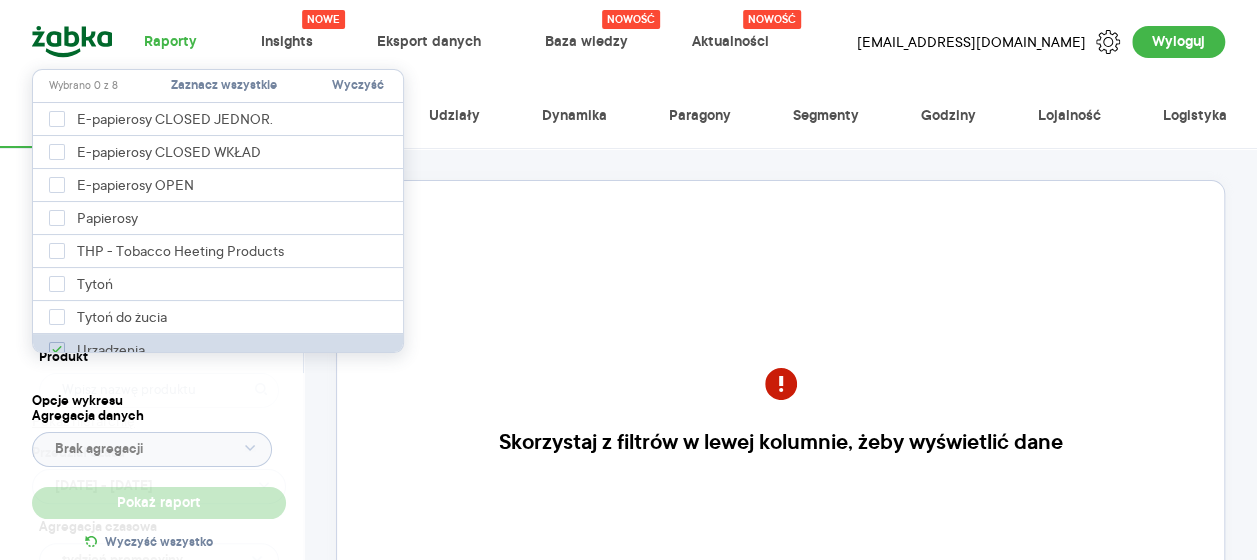 type on "Pobieranie" 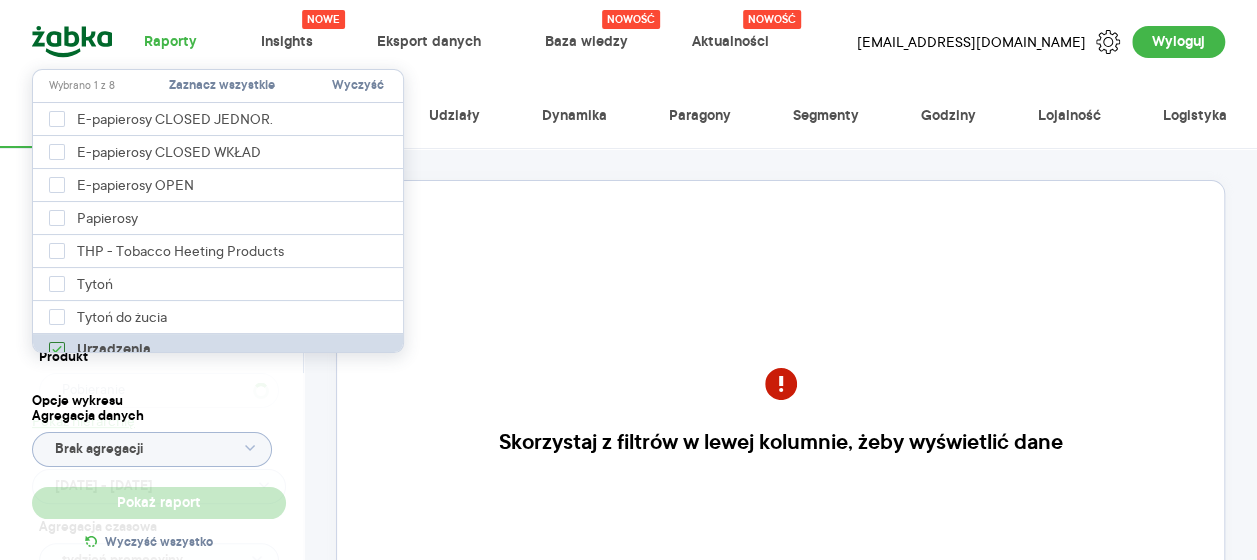 click on "Urządzenia" at bounding box center (114, 350) 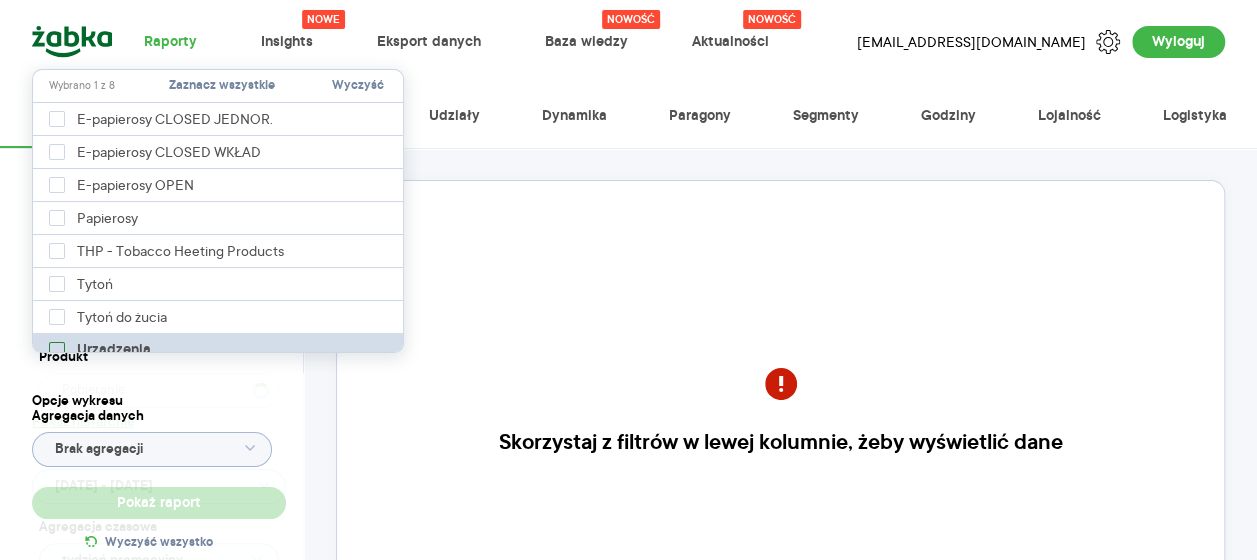 checkbox on "false" 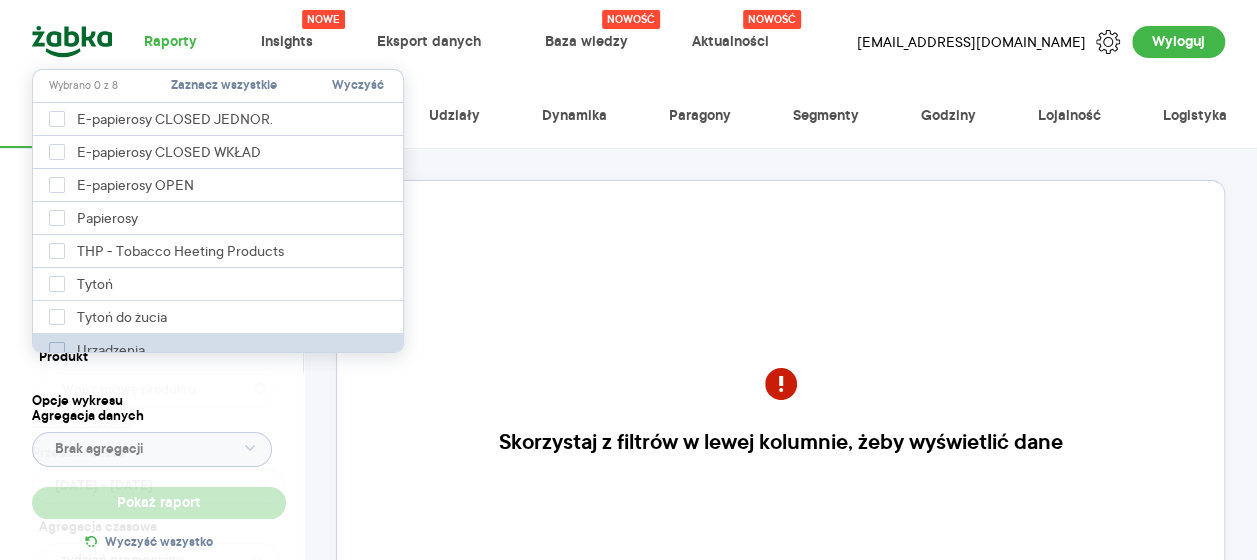 type 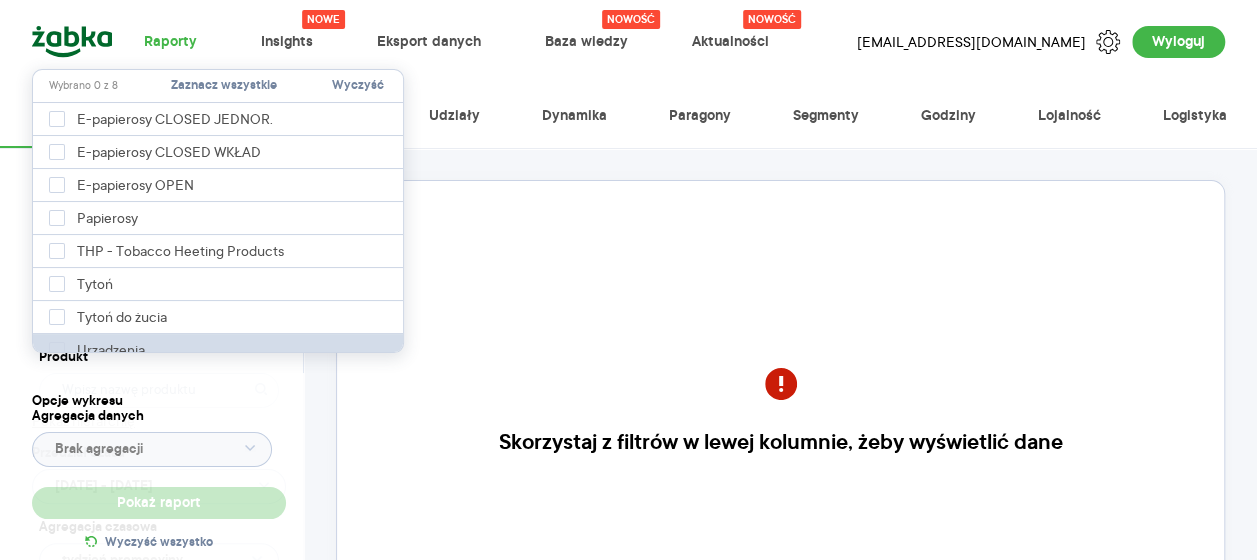 click on "Urządzenia" at bounding box center (219, 350) 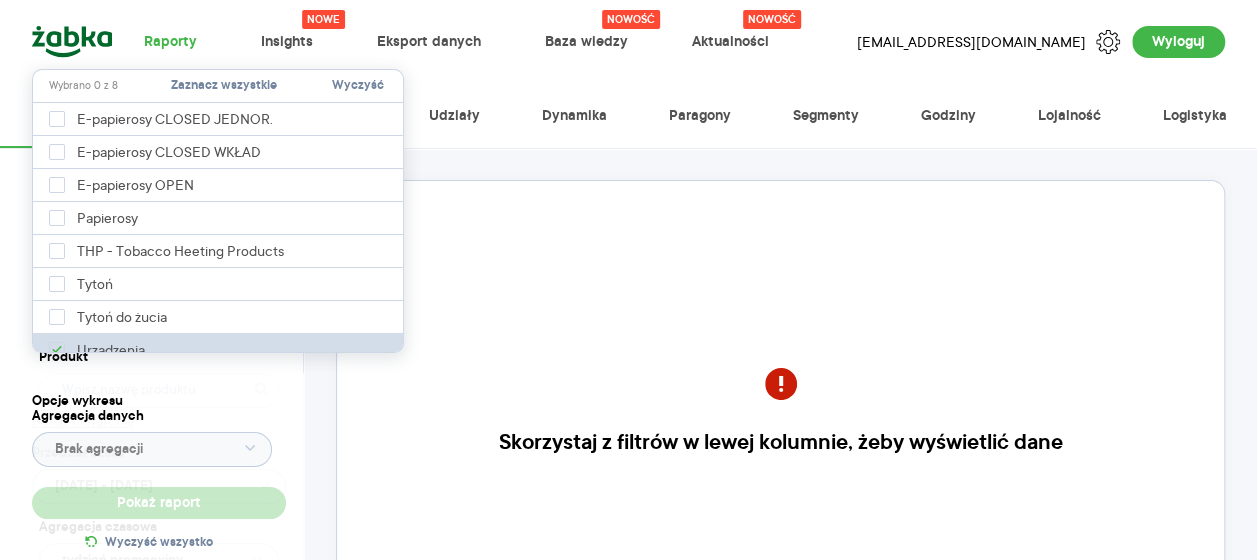 checkbox on "true" 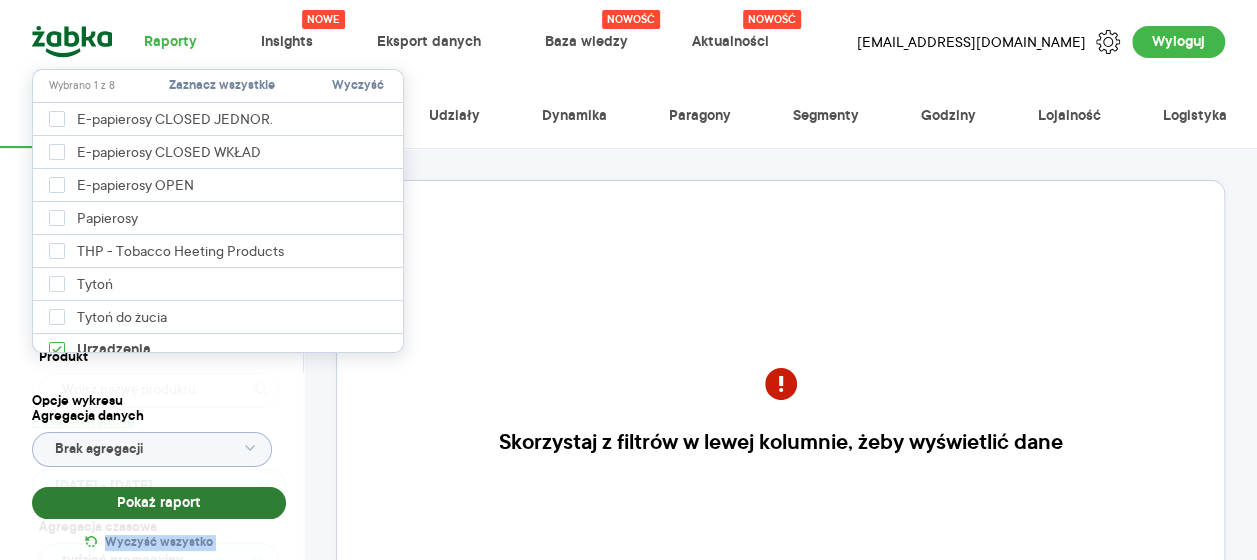 drag, startPoint x: 309, startPoint y: 396, endPoint x: 202, endPoint y: 484, distance: 138.5388 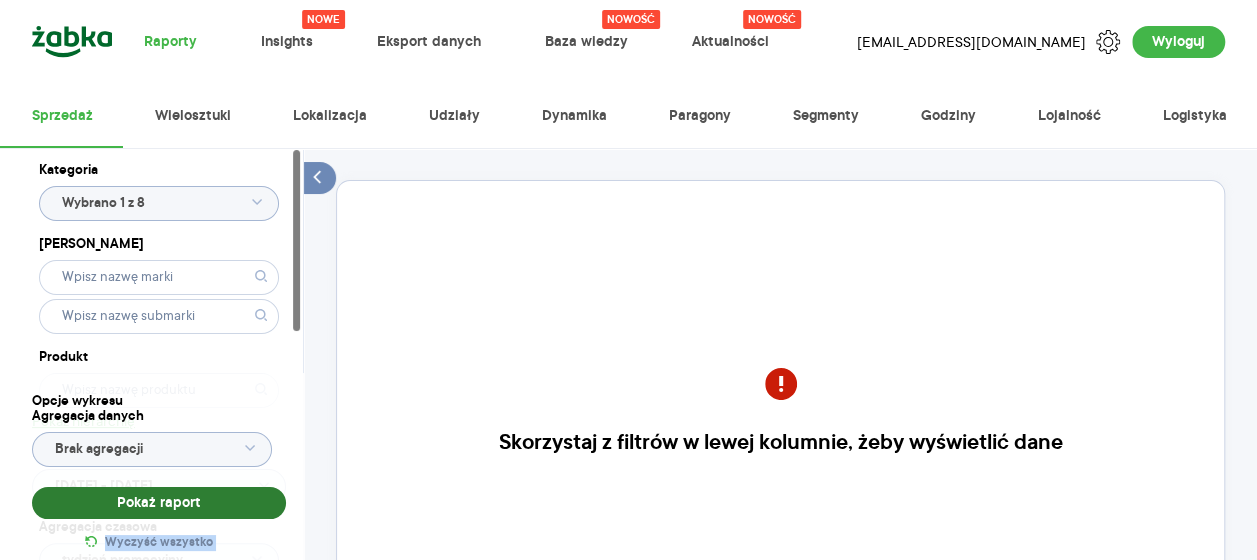 click on "Pokaż raport" at bounding box center [159, 503] 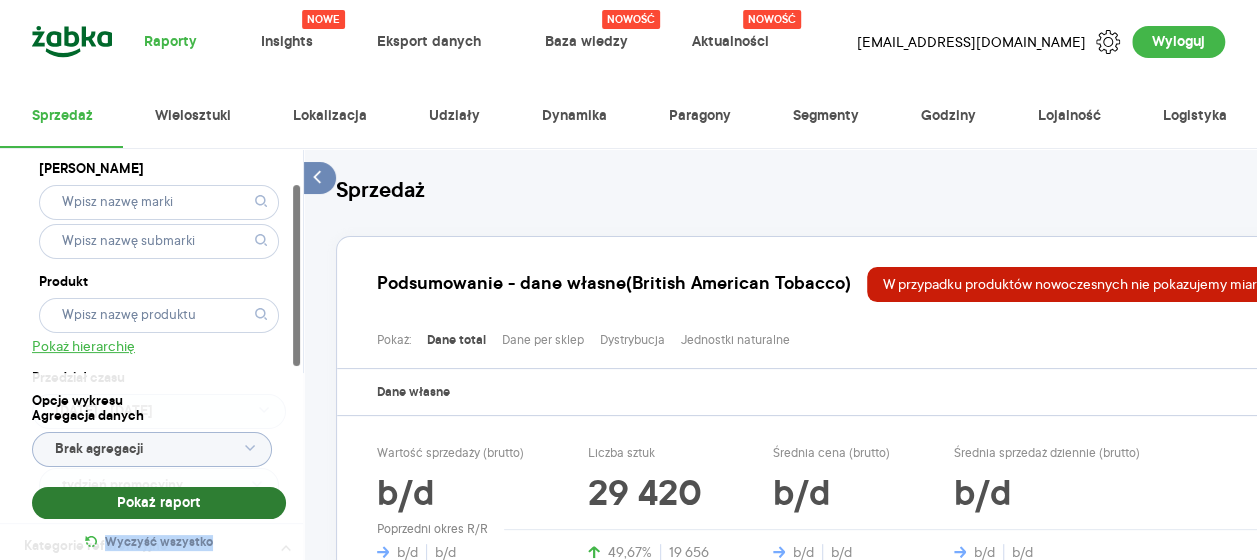 scroll, scrollTop: 80, scrollLeft: 0, axis: vertical 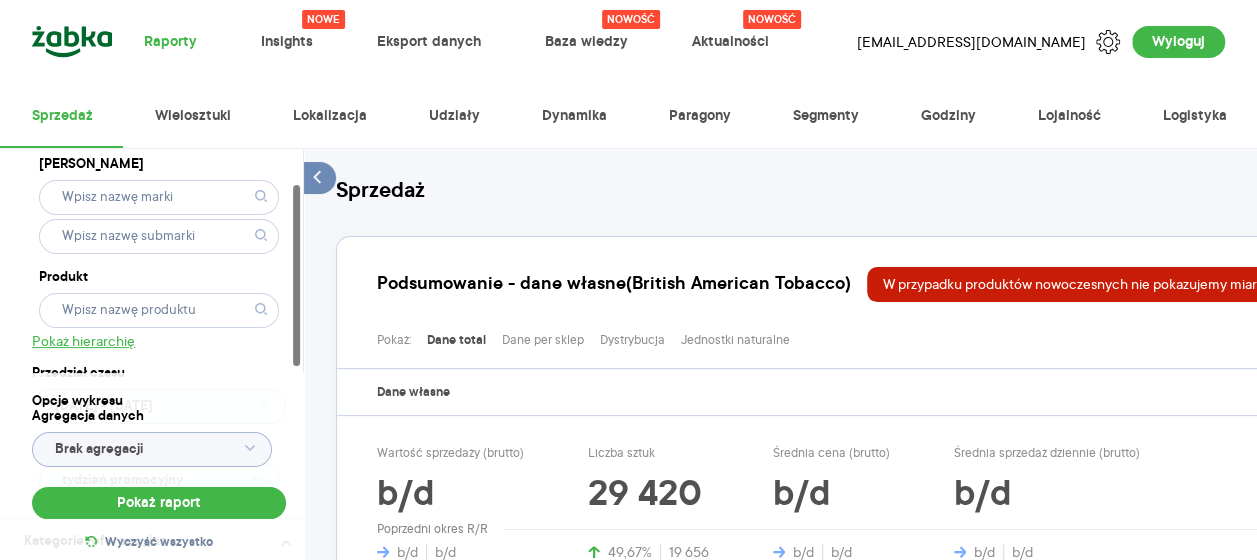 click on "Podsumowanie - dane własne  (British American Tobacco) W przypadku produktów nowoczesnych nie pokazujemy miar dot. cen. Pokaż: Dane total Dane per sklep Dystrybucja Jednostki naturalne Dane własne Wartość sprzedaży (brutto) b/d b/d b/d Liczba sztuk 29 420 49,67% 19 656 Średnia cena (brutto) b/d b/d b/d Średnia sprzedaż dziennie (brutto) b/d b/d b/d Poprzedni okres R/R" at bounding box center [780, 396] 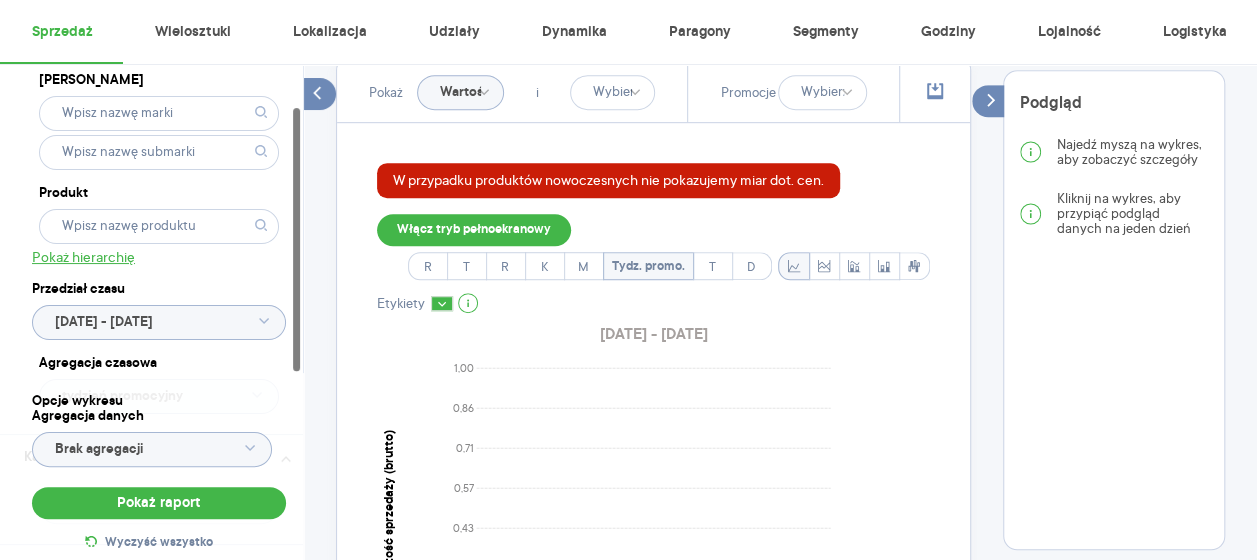 scroll, scrollTop: 520, scrollLeft: 0, axis: vertical 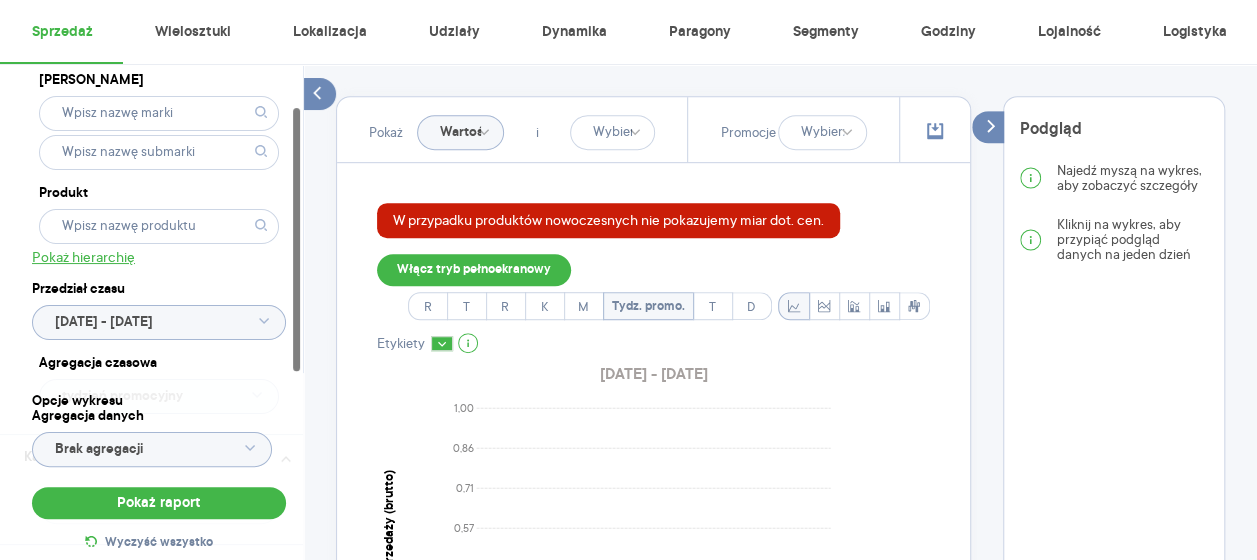 click on "Wartość" 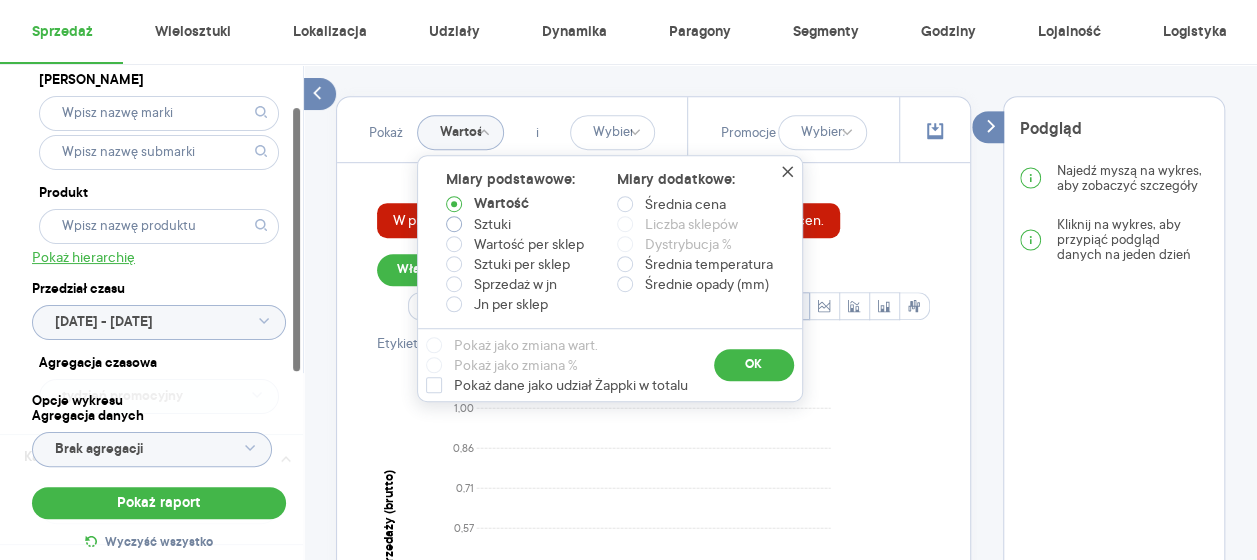 click on "Sztuki" at bounding box center [492, 224] 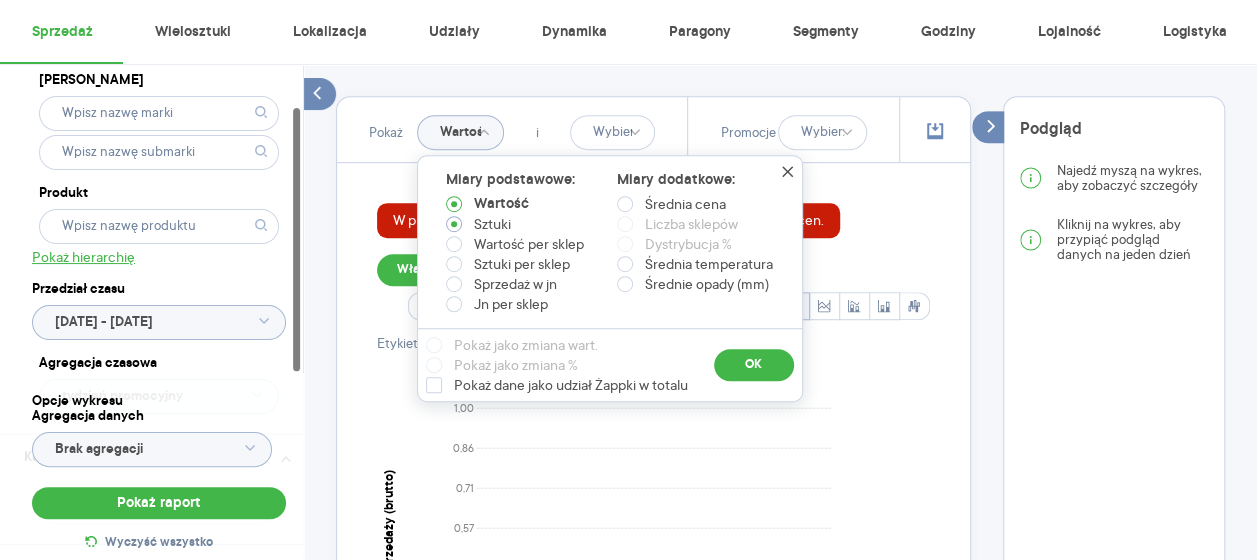 radio on "true" 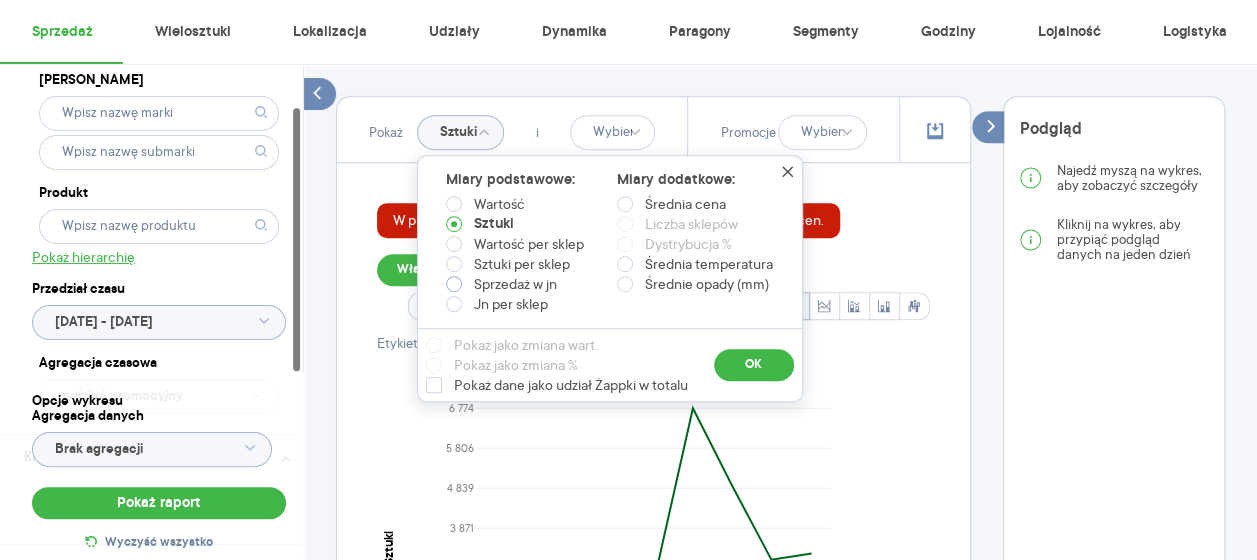 click on "Sprzedaż w jn" at bounding box center (515, 284) 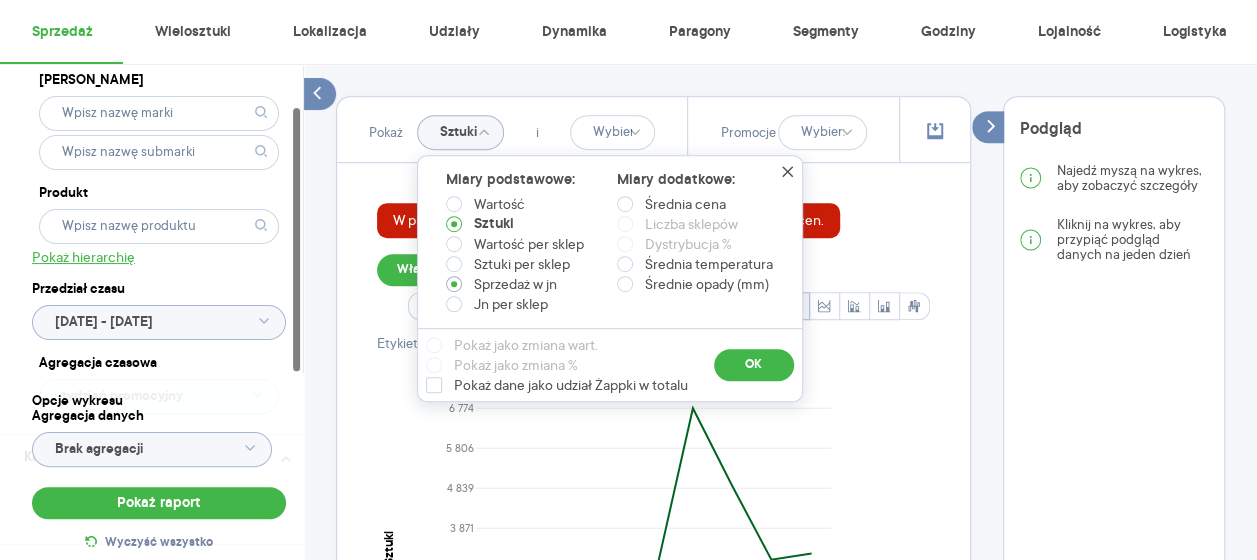 radio on "true" 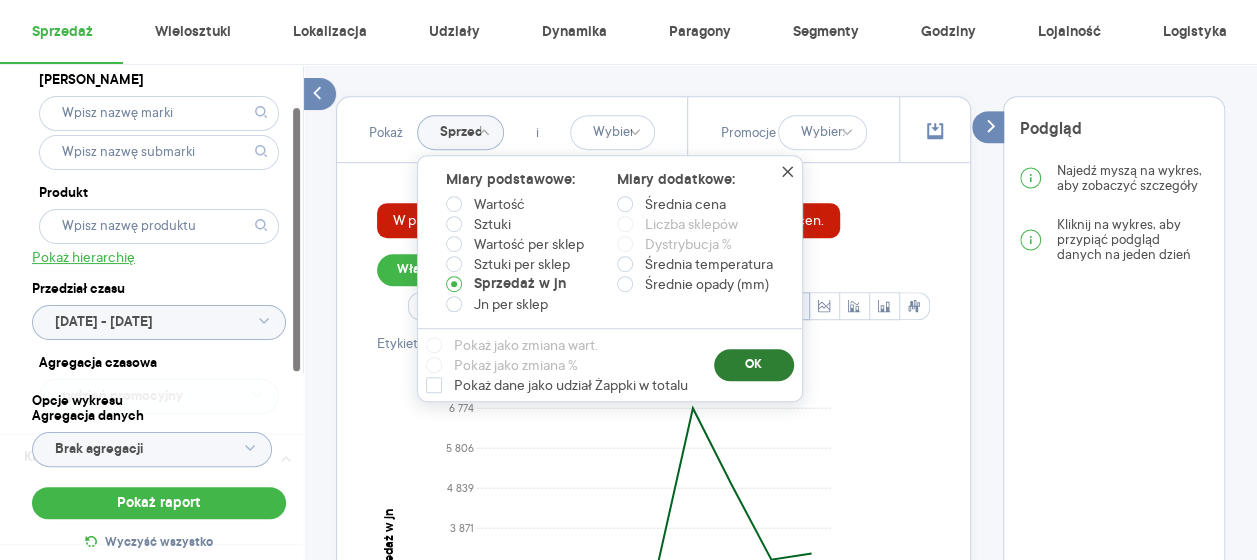 click on "OK" at bounding box center [754, 365] 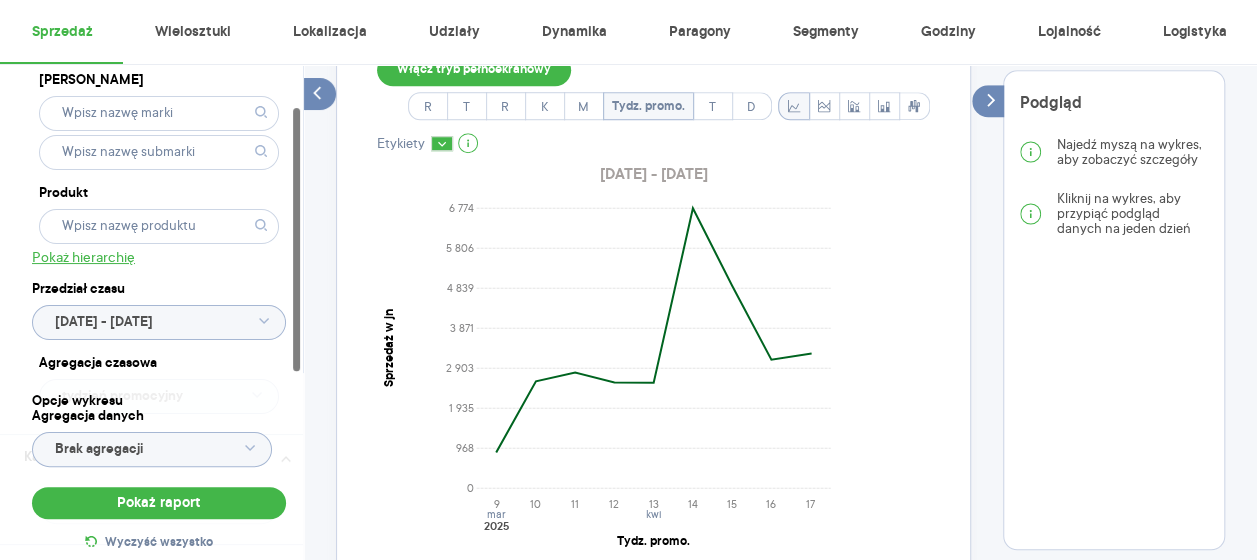 scroll, scrollTop: 760, scrollLeft: 0, axis: vertical 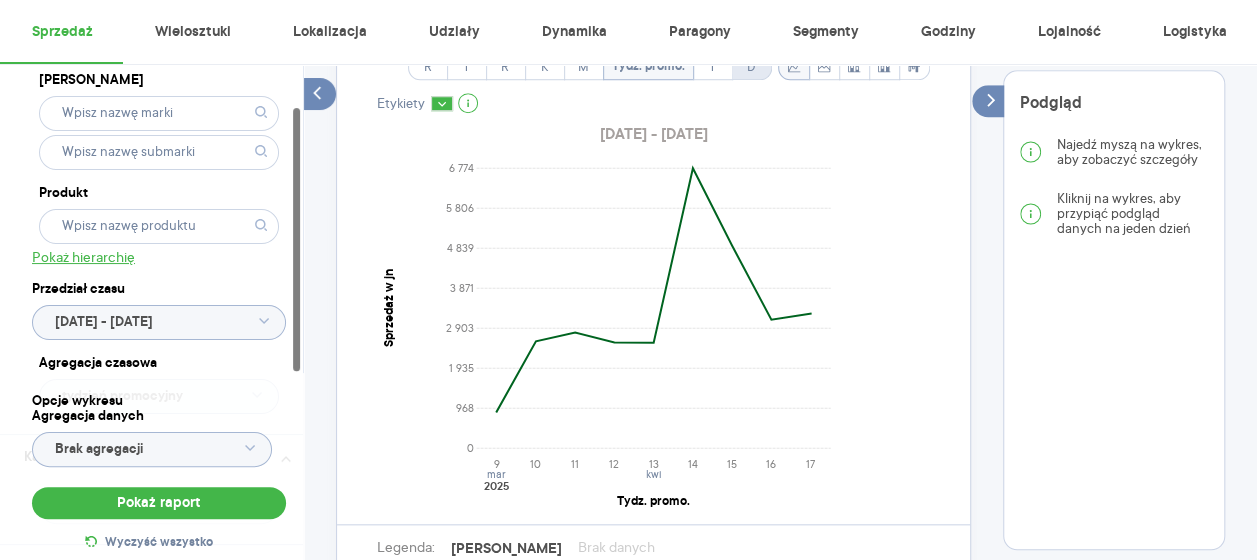 click on "D" at bounding box center (751, 67) 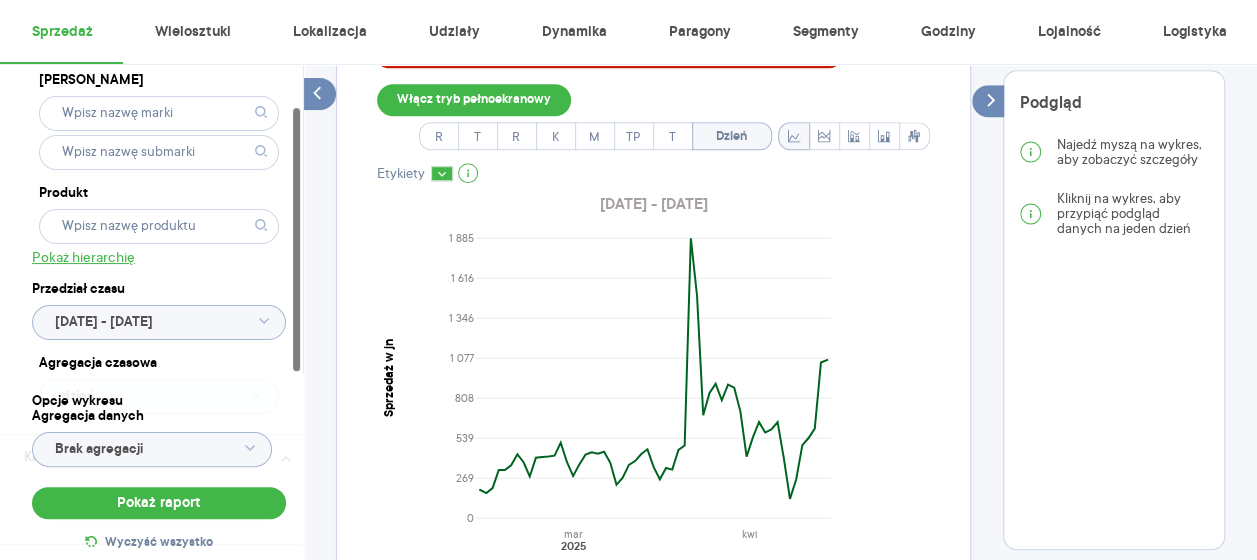 scroll, scrollTop: 760, scrollLeft: 0, axis: vertical 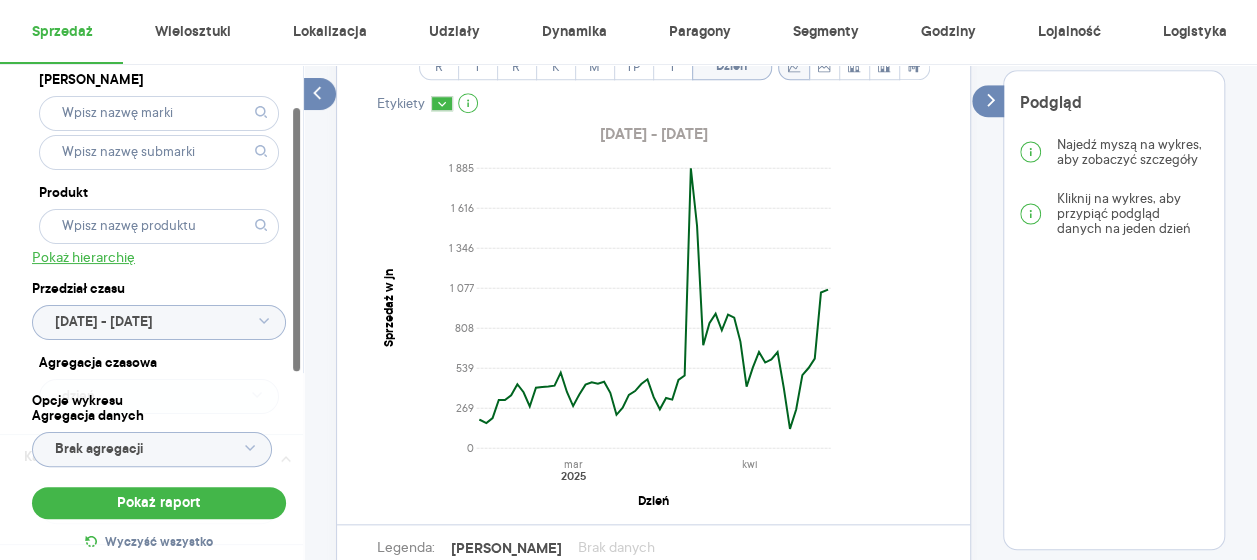 click 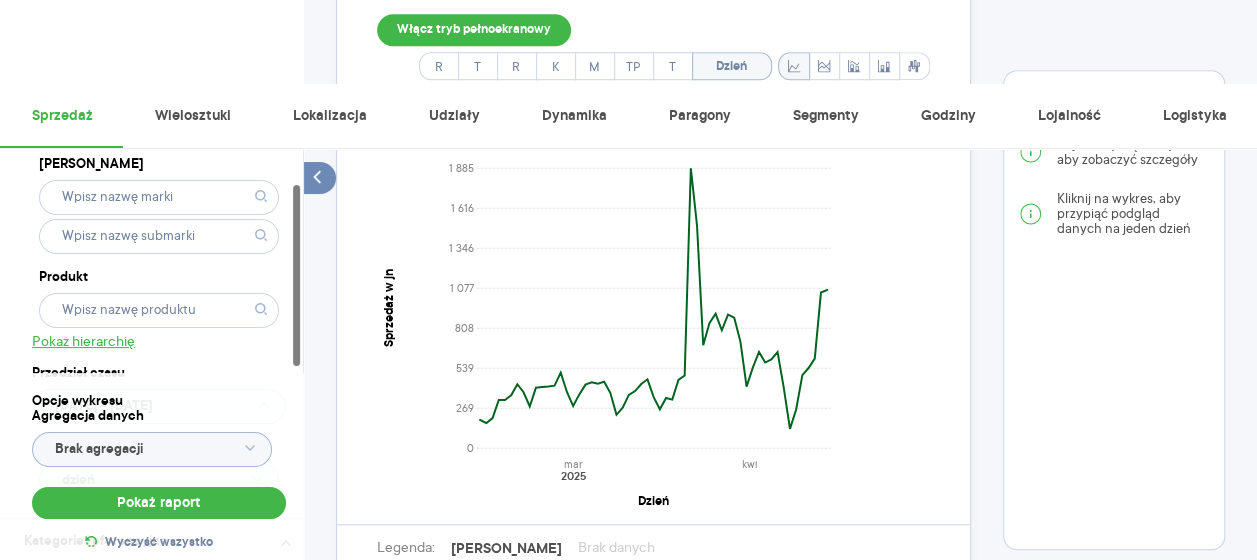scroll, scrollTop: 0, scrollLeft: 0, axis: both 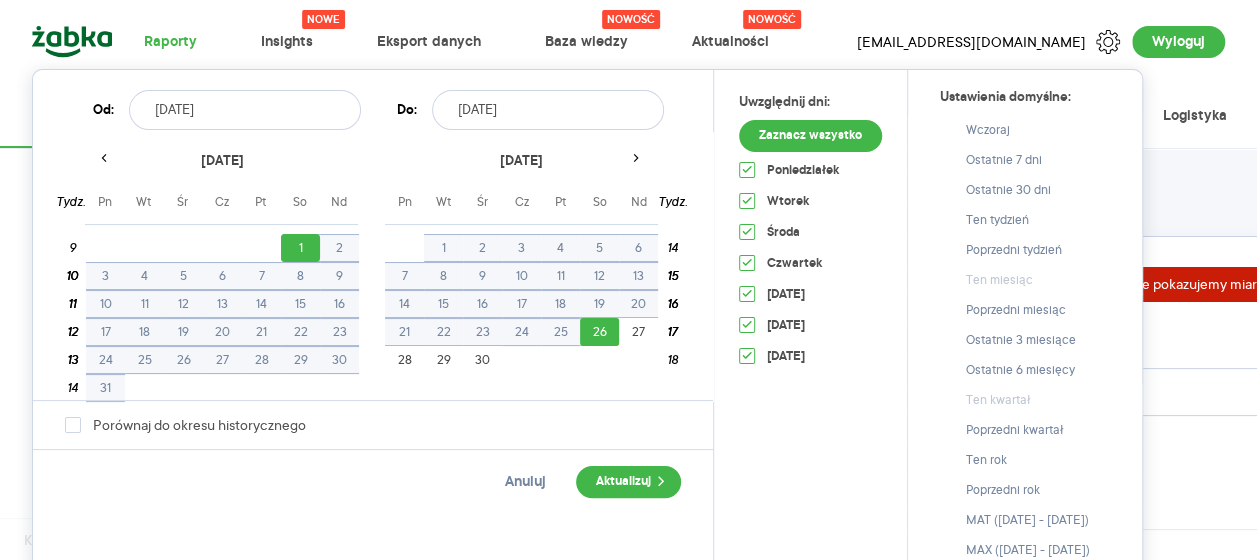 click 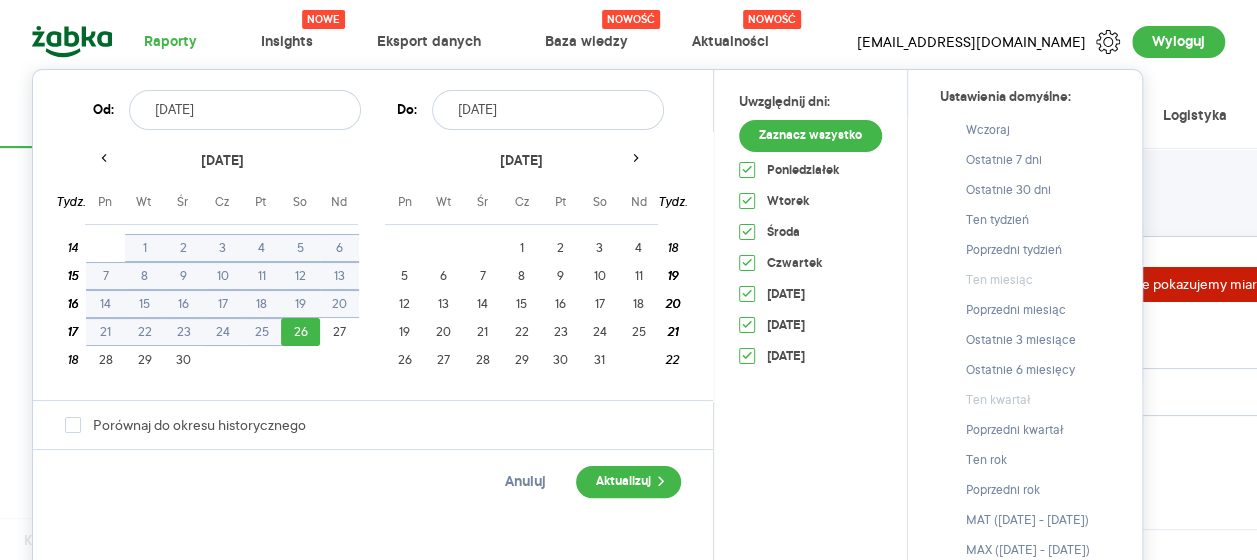 click 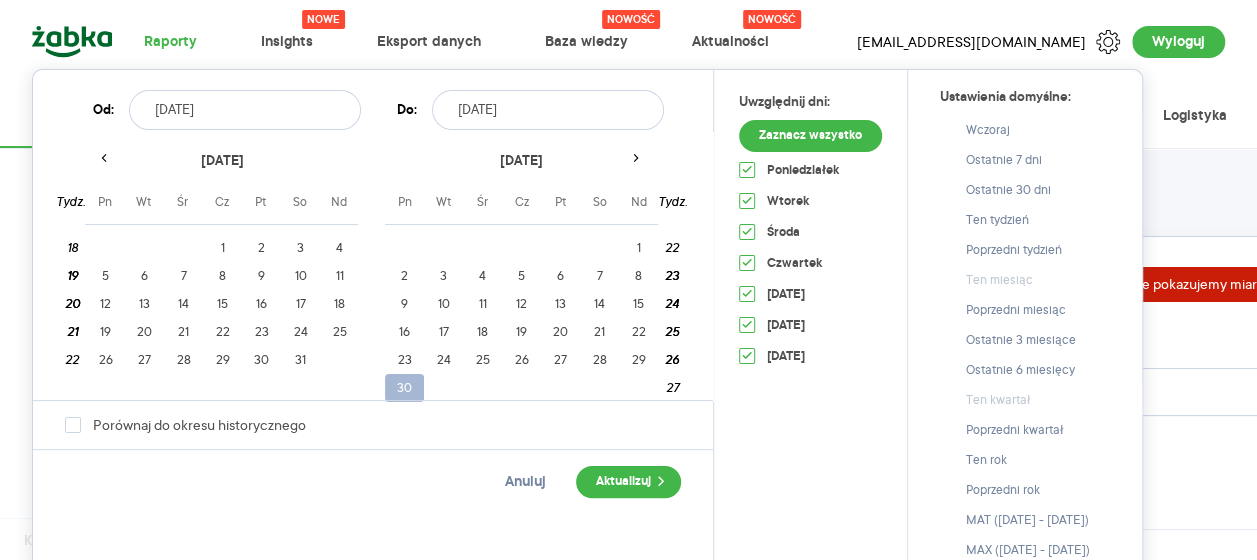 click on "30" at bounding box center [404, 388] 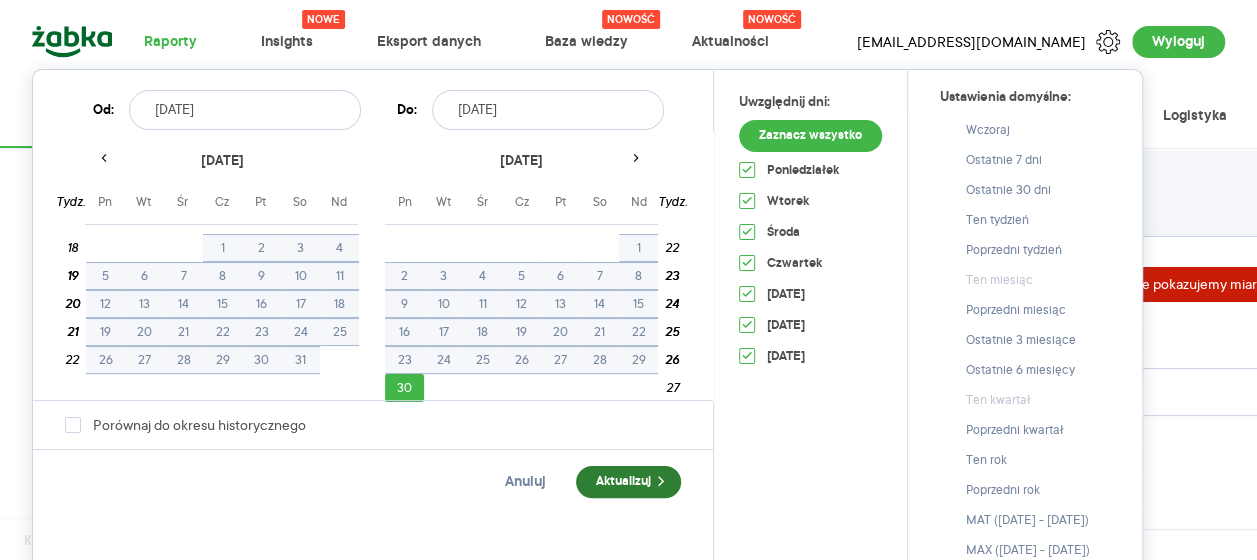 click on "Aktualizuj" at bounding box center (628, 482) 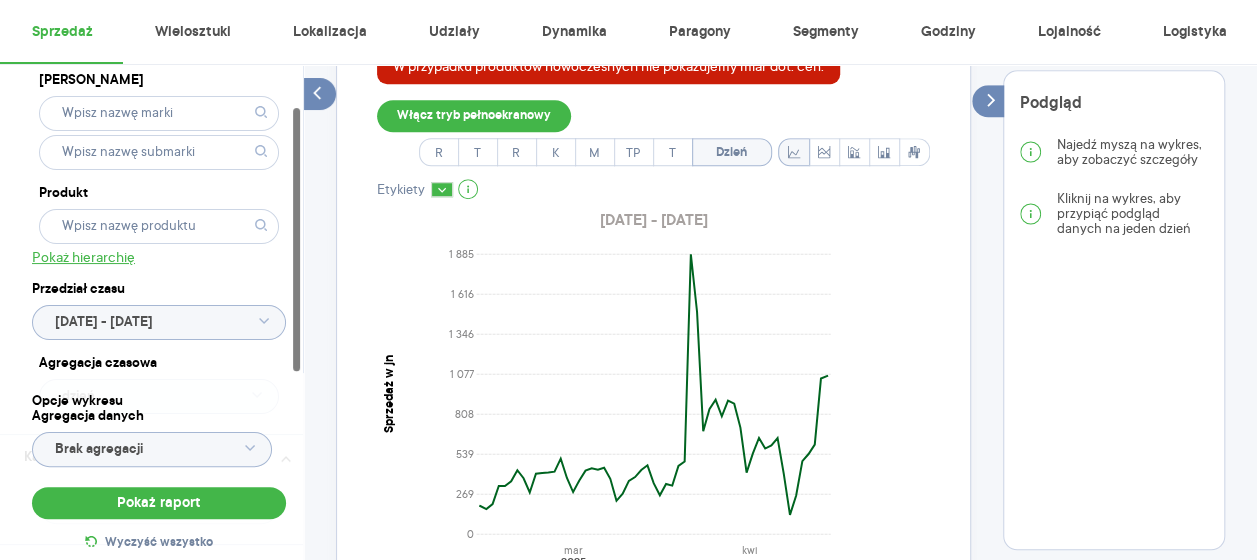scroll, scrollTop: 720, scrollLeft: 0, axis: vertical 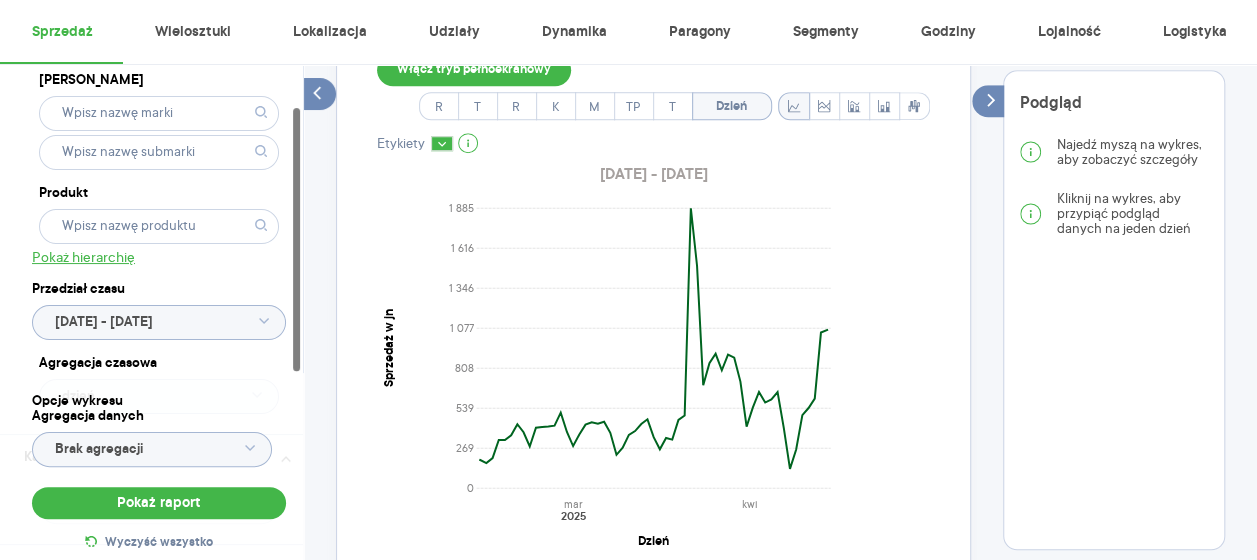 click 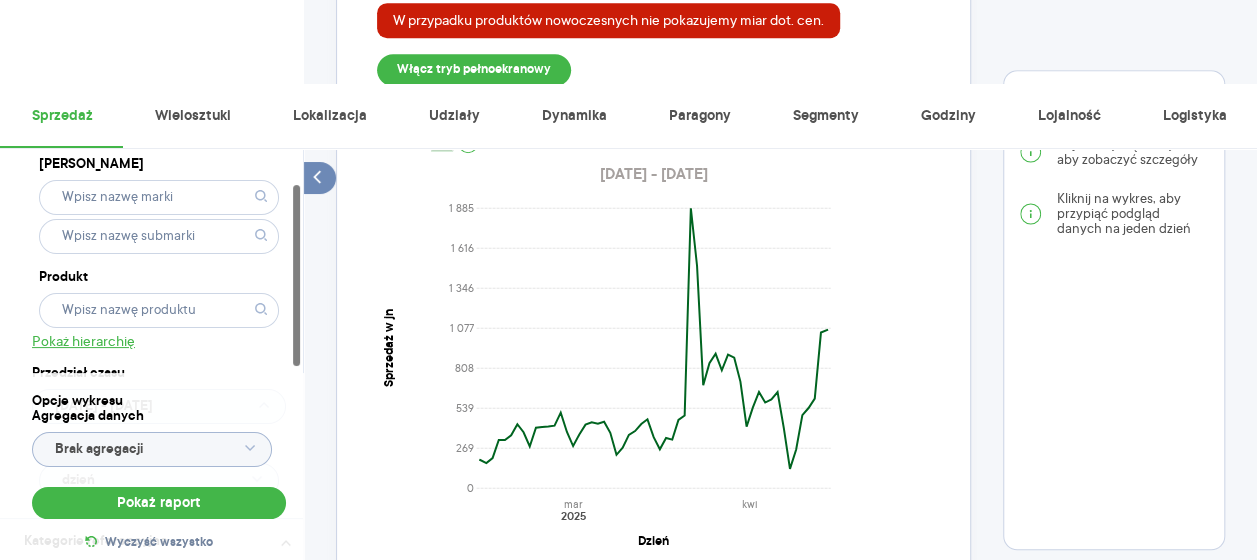 scroll, scrollTop: 0, scrollLeft: 0, axis: both 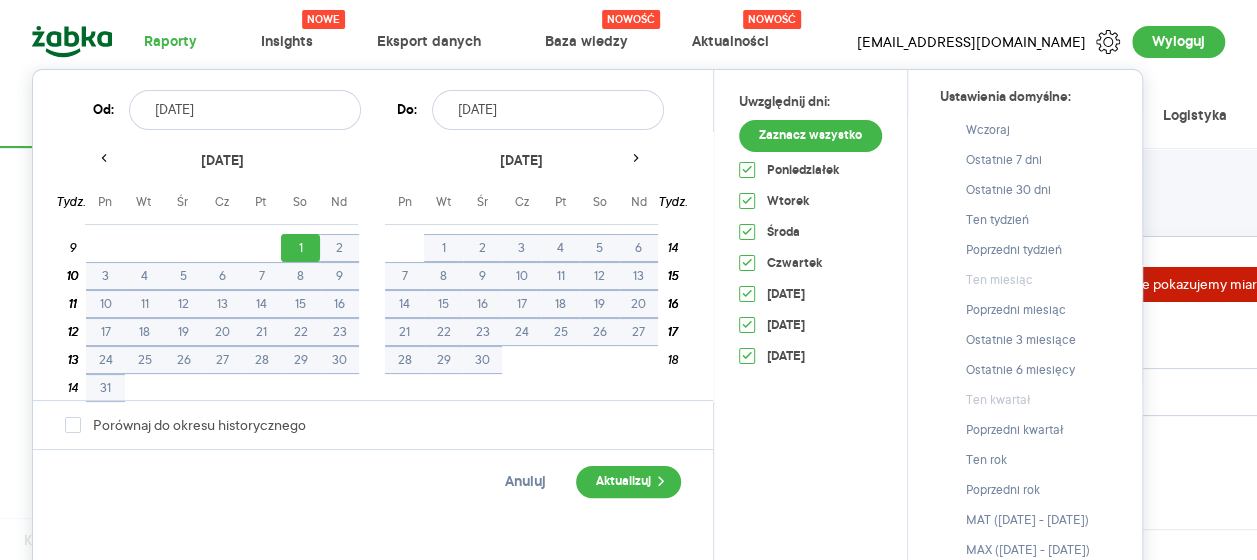 click 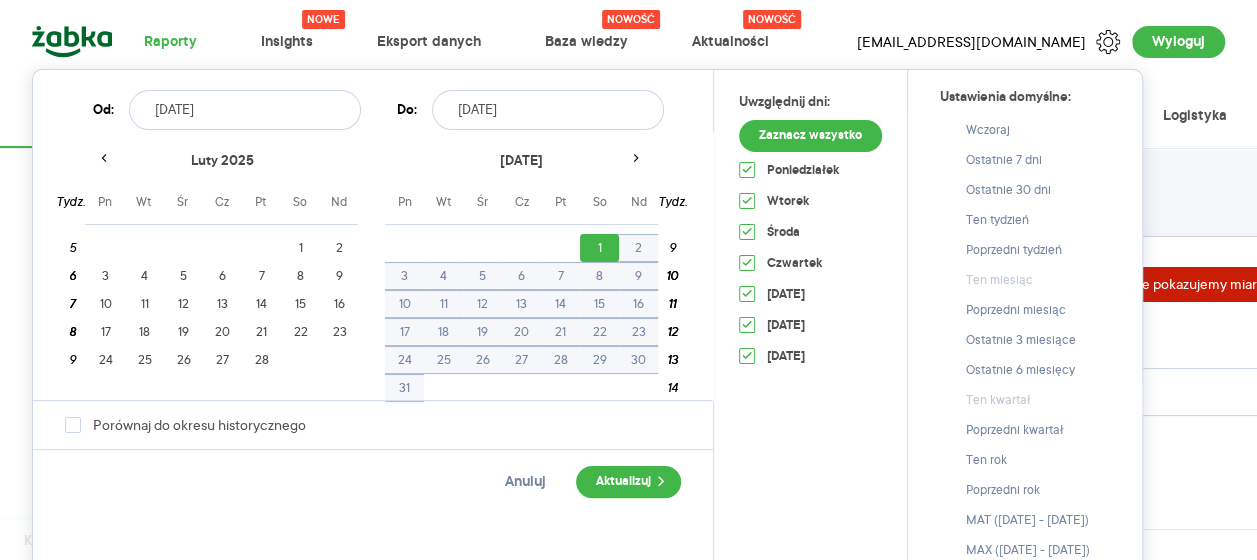 click 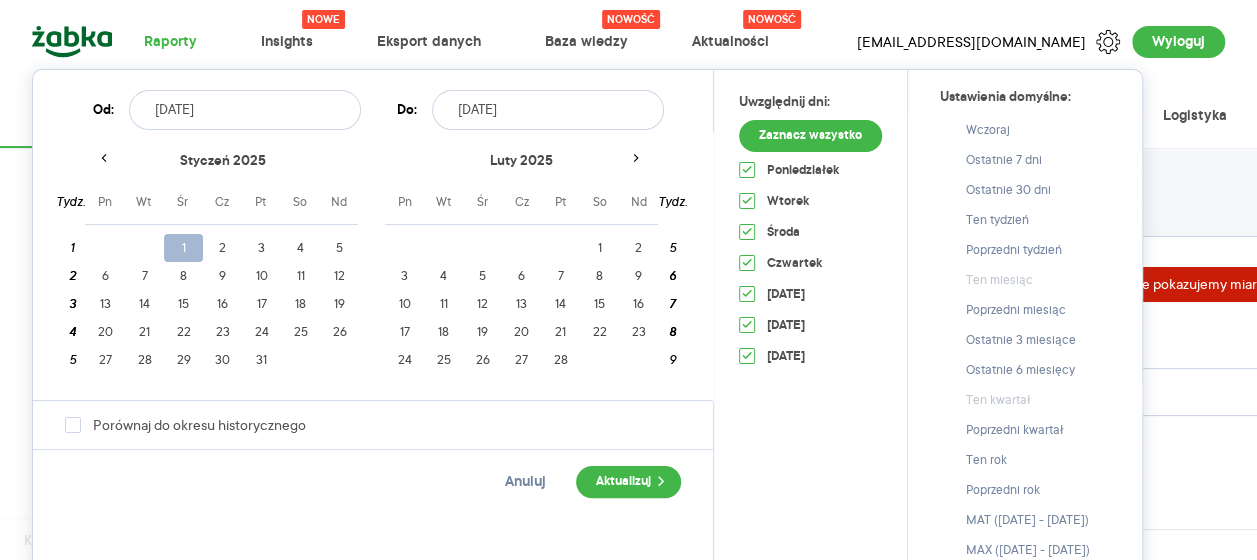 click on "1" at bounding box center (183, 248) 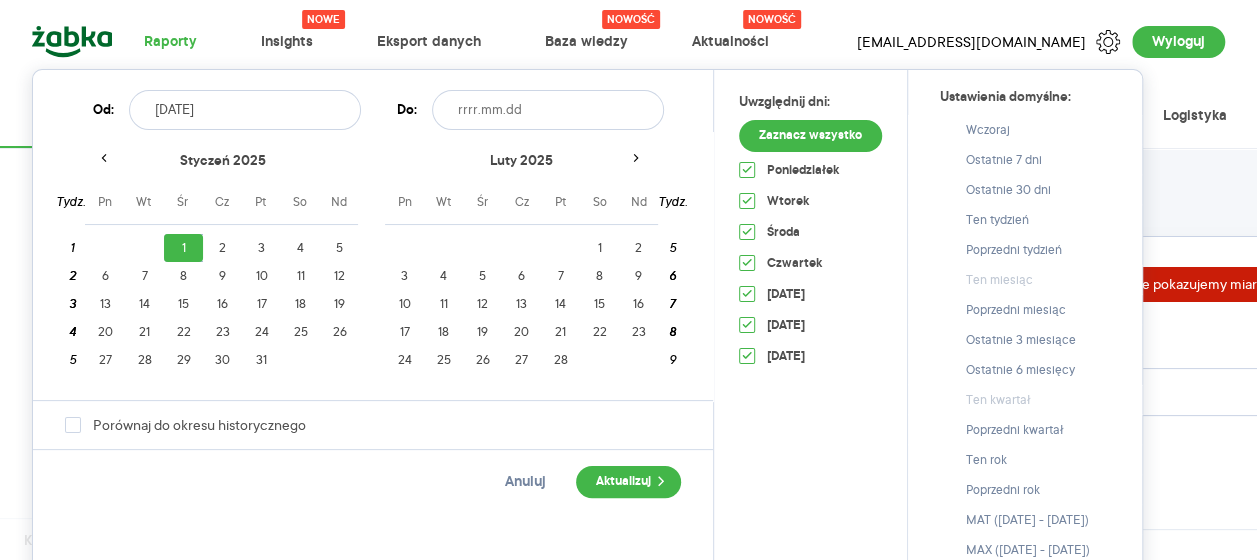 click 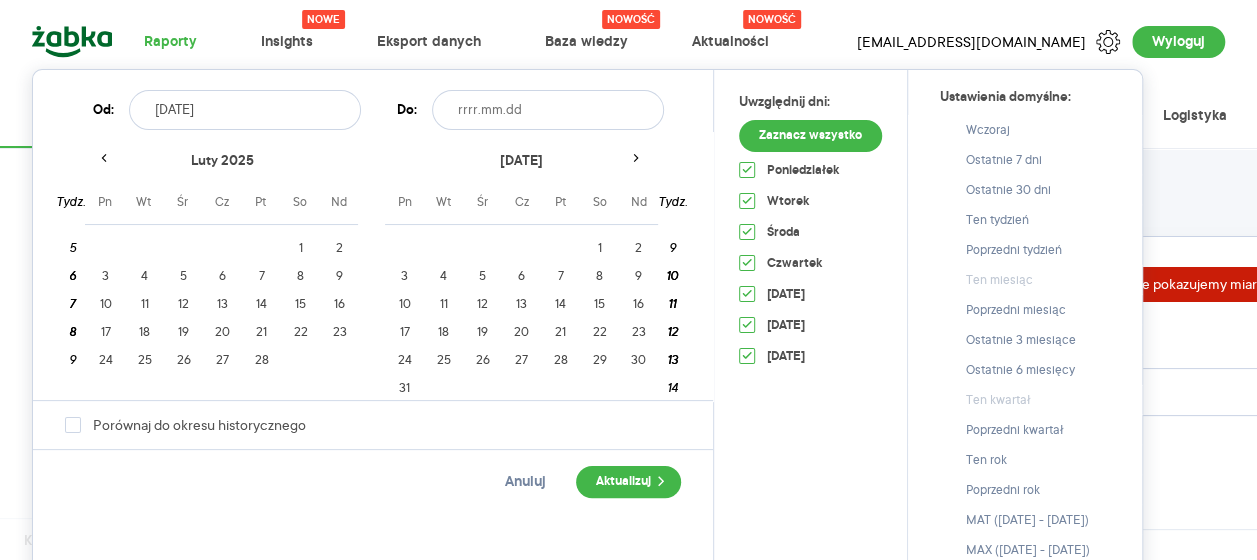 click 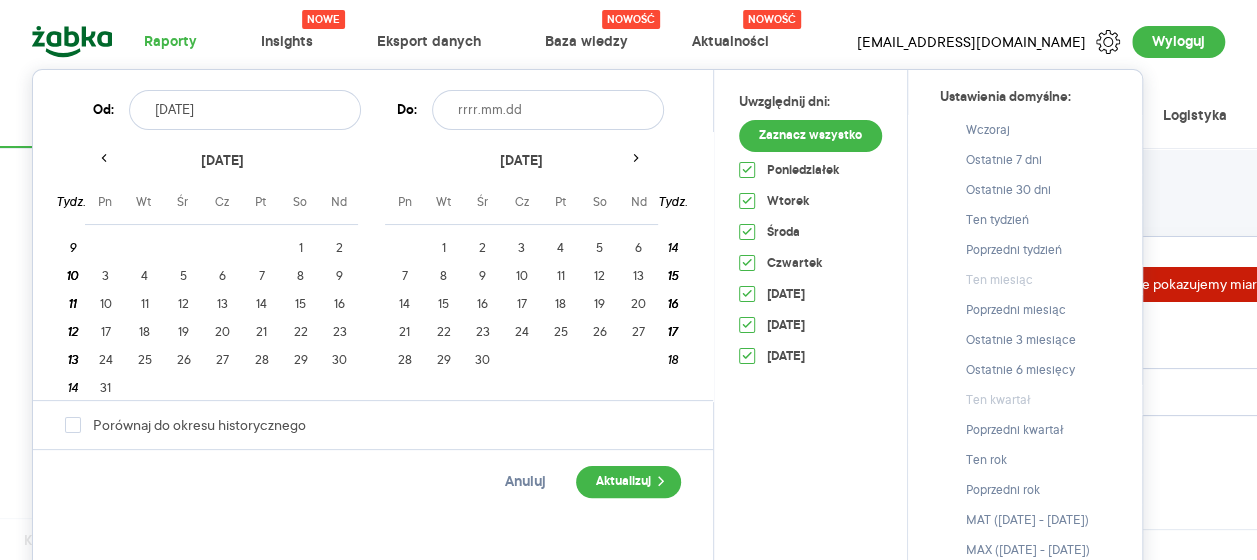 click 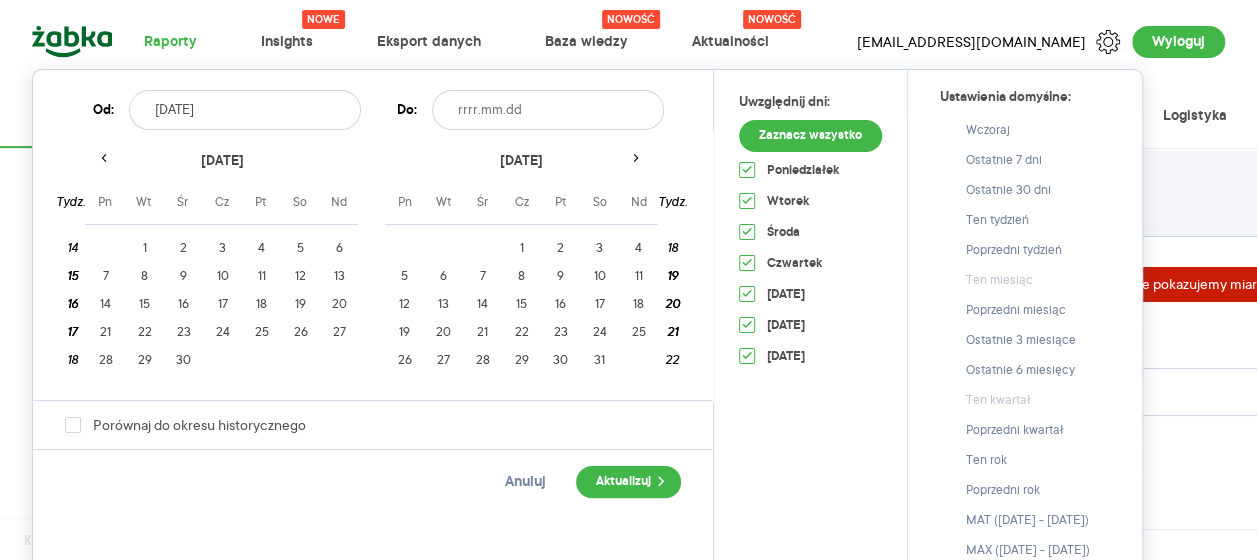 click at bounding box center [636, 161] 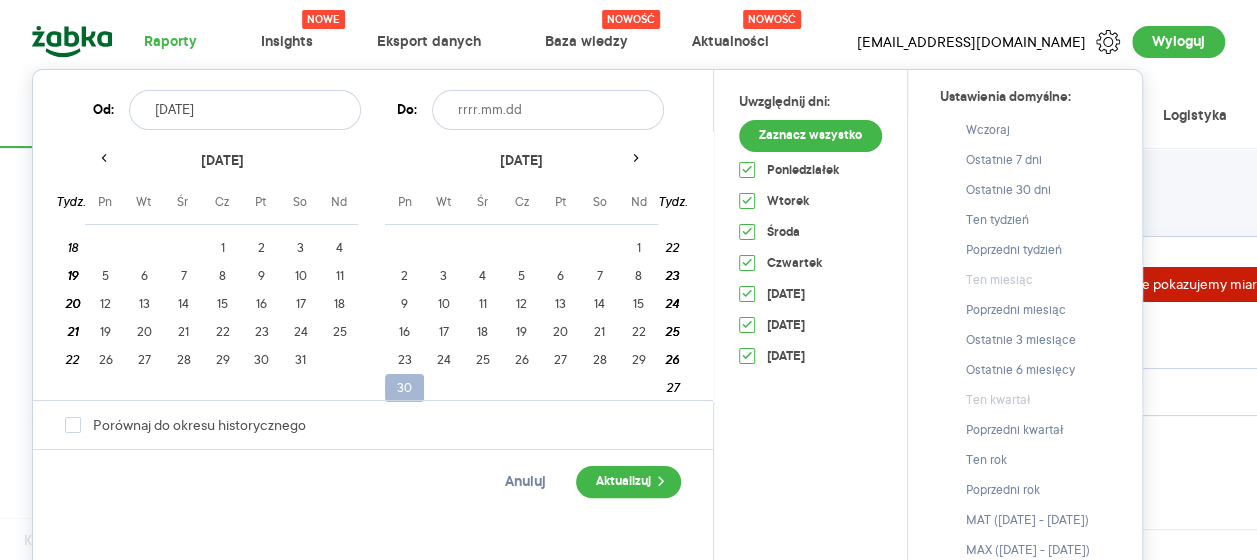 click on "30" at bounding box center (404, 388) 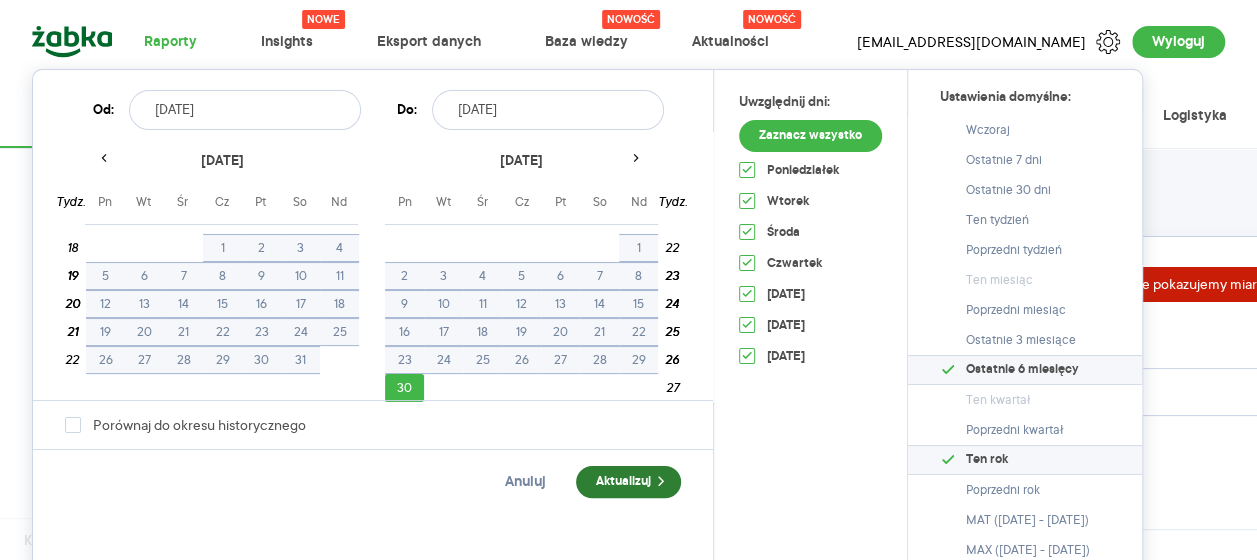 click on "Aktualizuj" at bounding box center [628, 482] 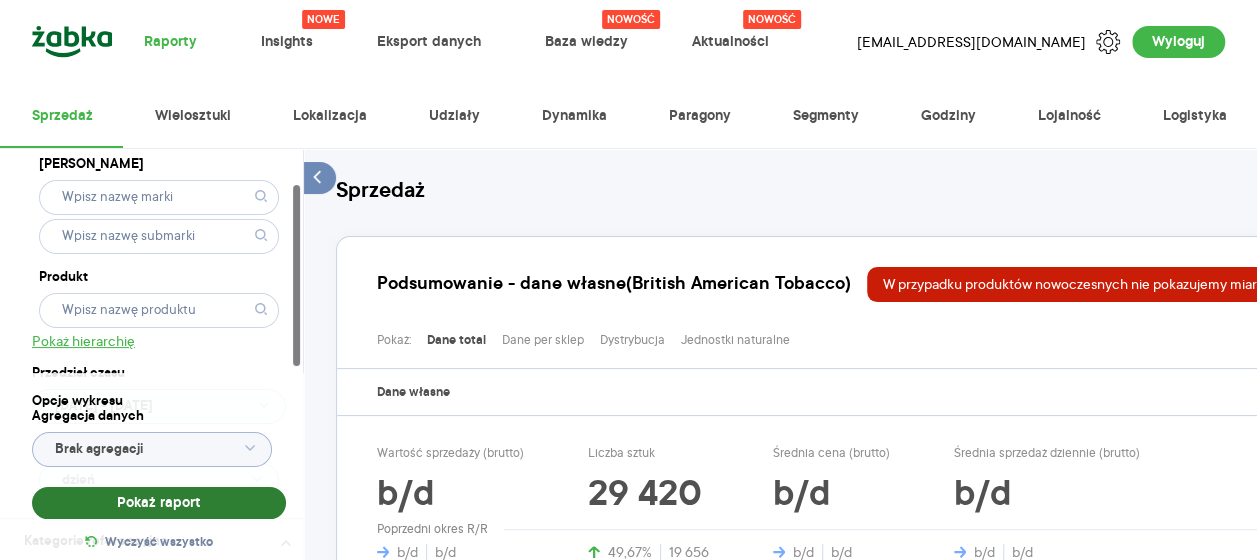 click on "Pokaż raport" at bounding box center (159, 503) 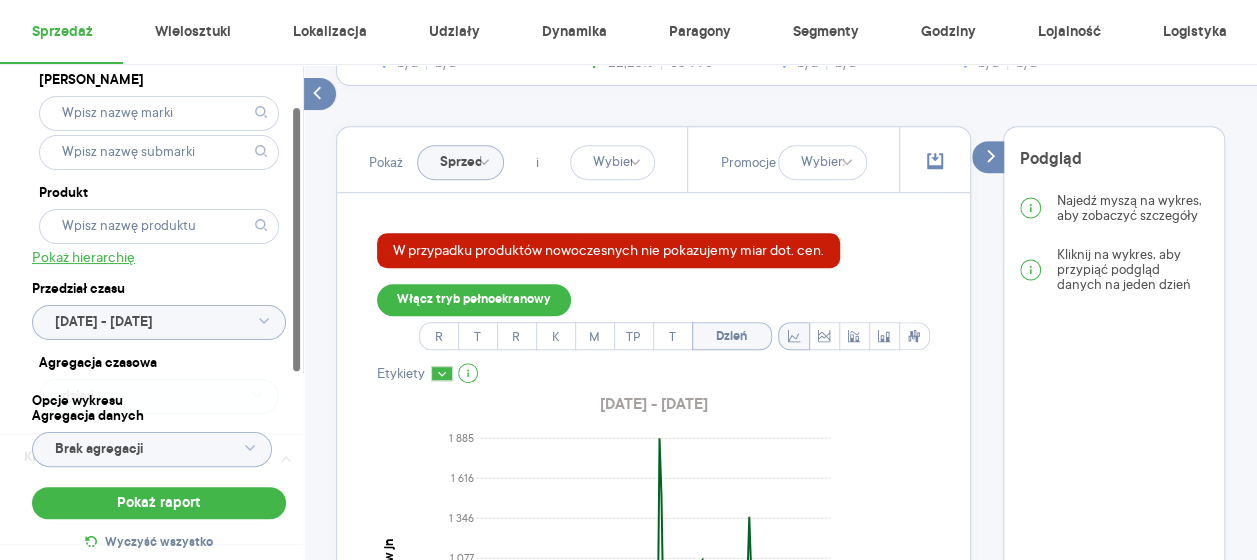 scroll, scrollTop: 980, scrollLeft: 0, axis: vertical 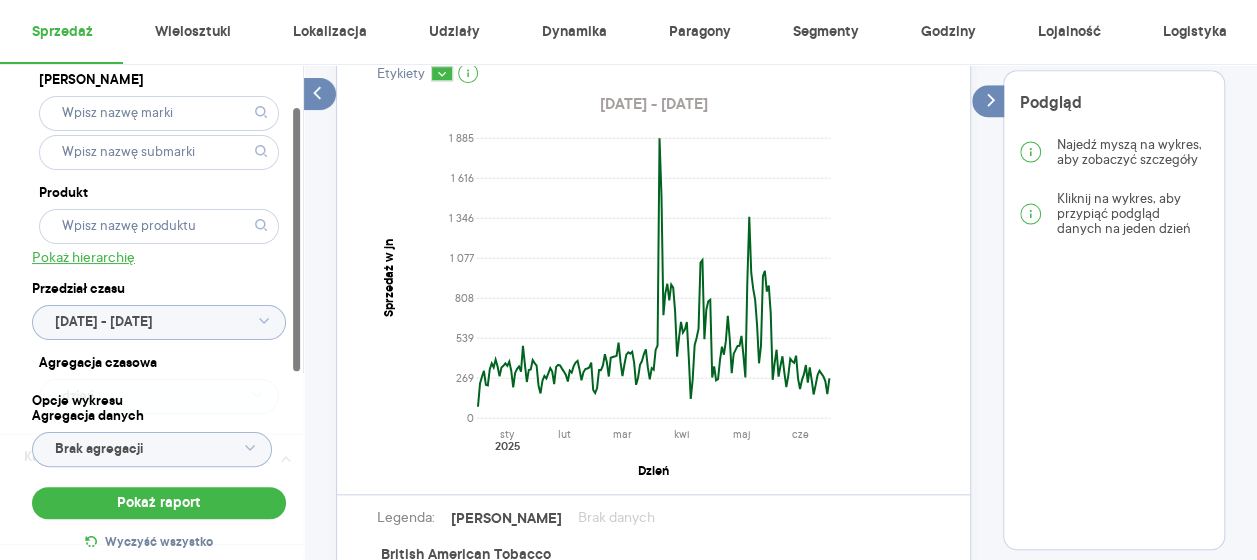 type 